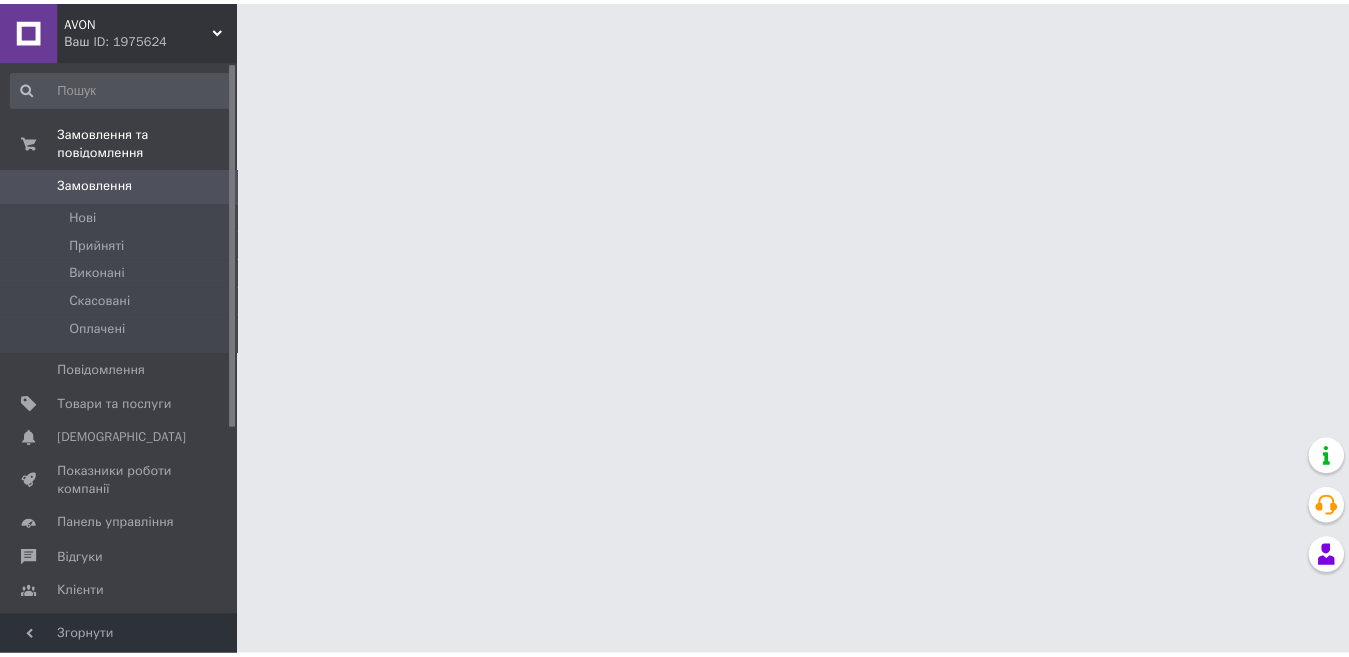 scroll, scrollTop: 0, scrollLeft: 0, axis: both 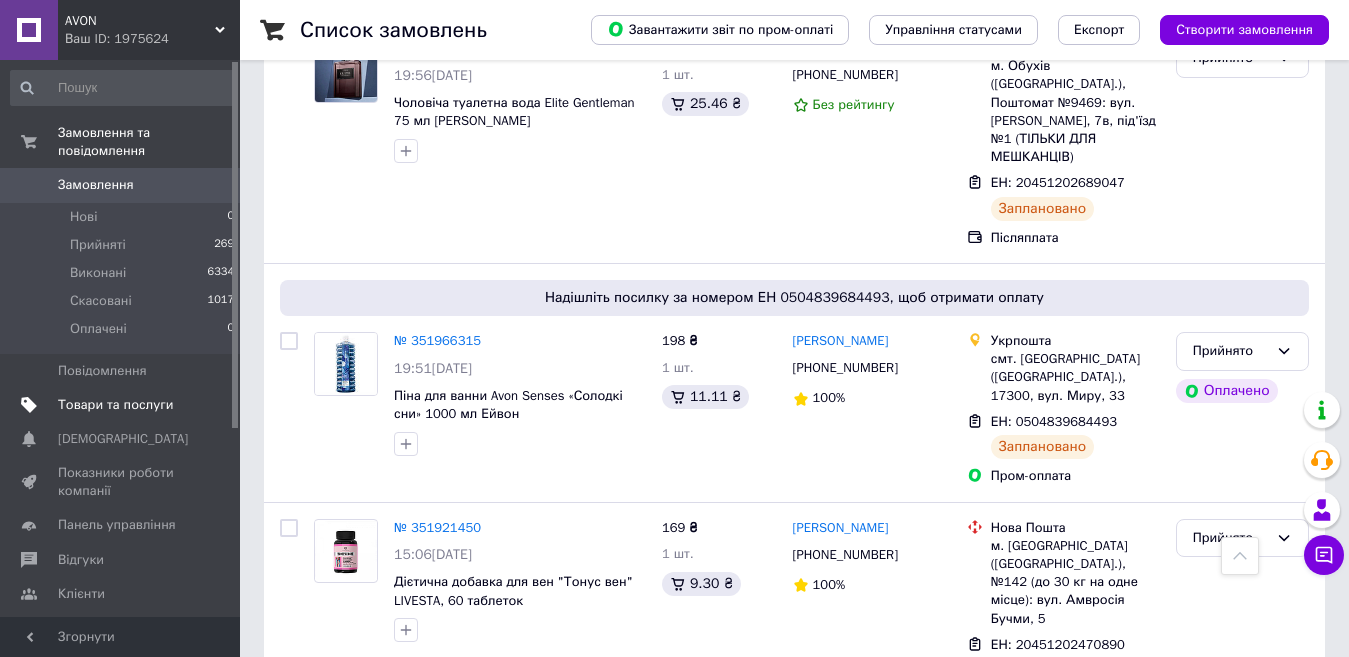 click on "Товари та послуги" at bounding box center [115, 405] 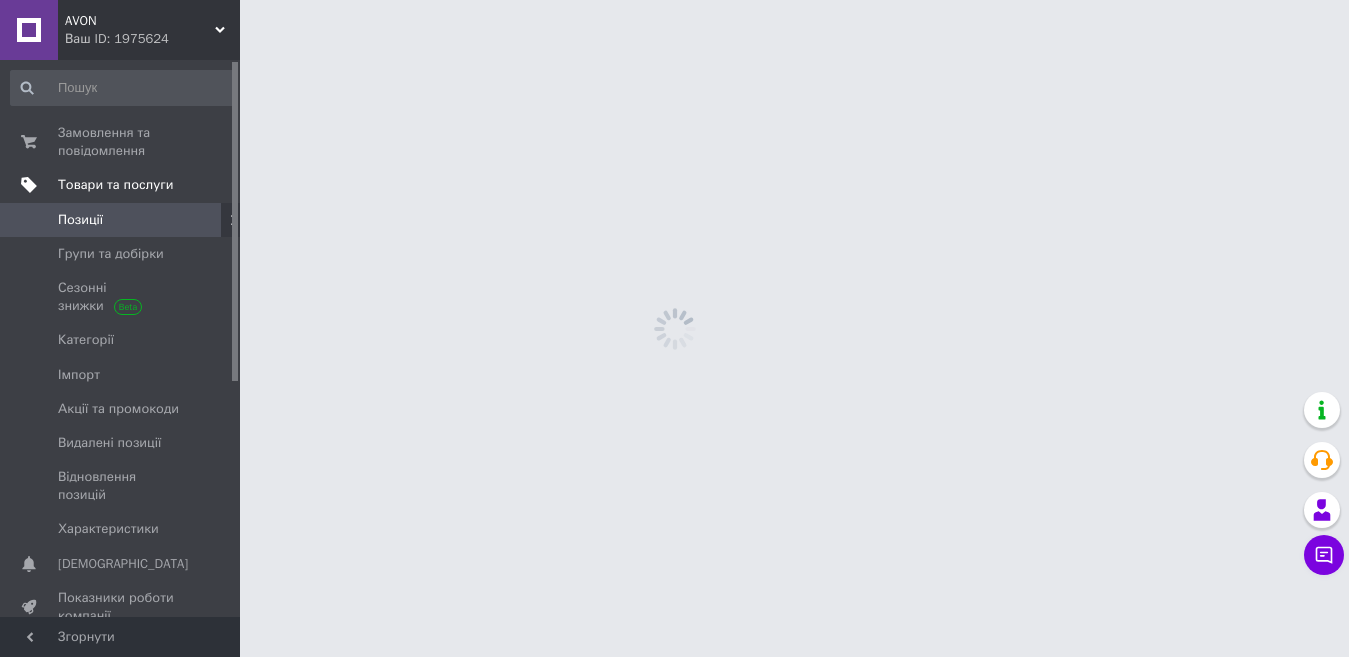 scroll, scrollTop: 0, scrollLeft: 0, axis: both 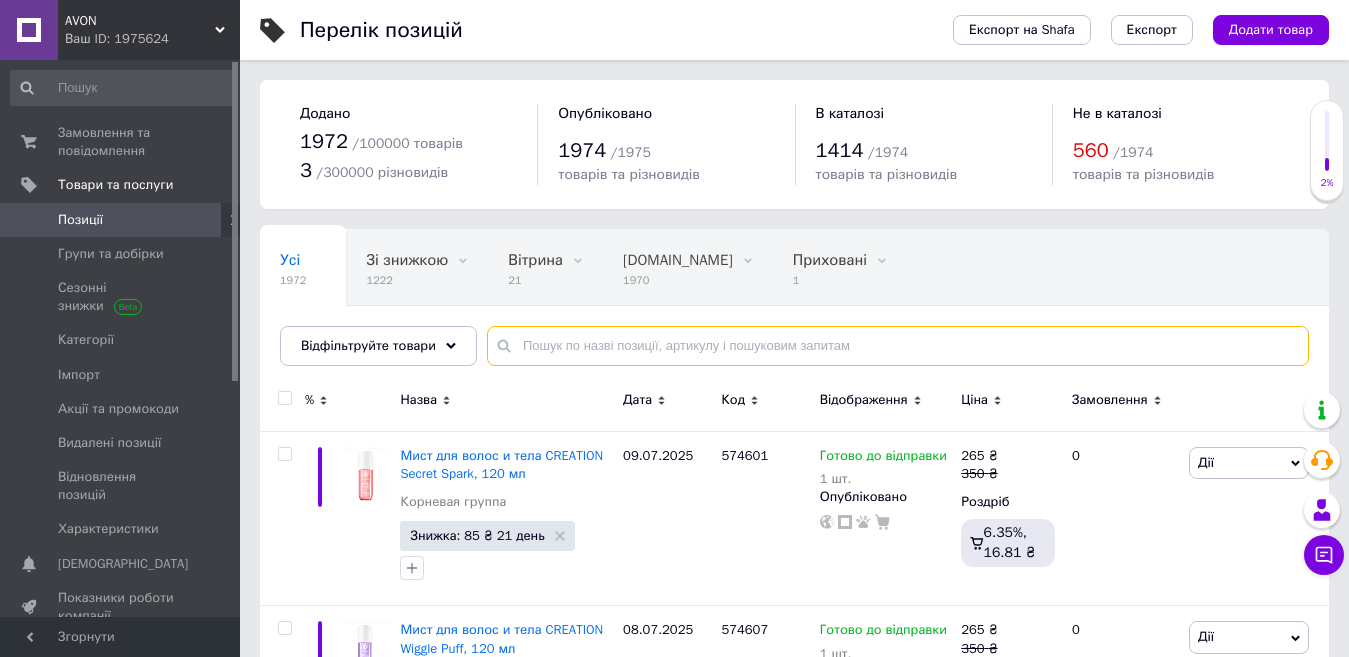 click at bounding box center (898, 346) 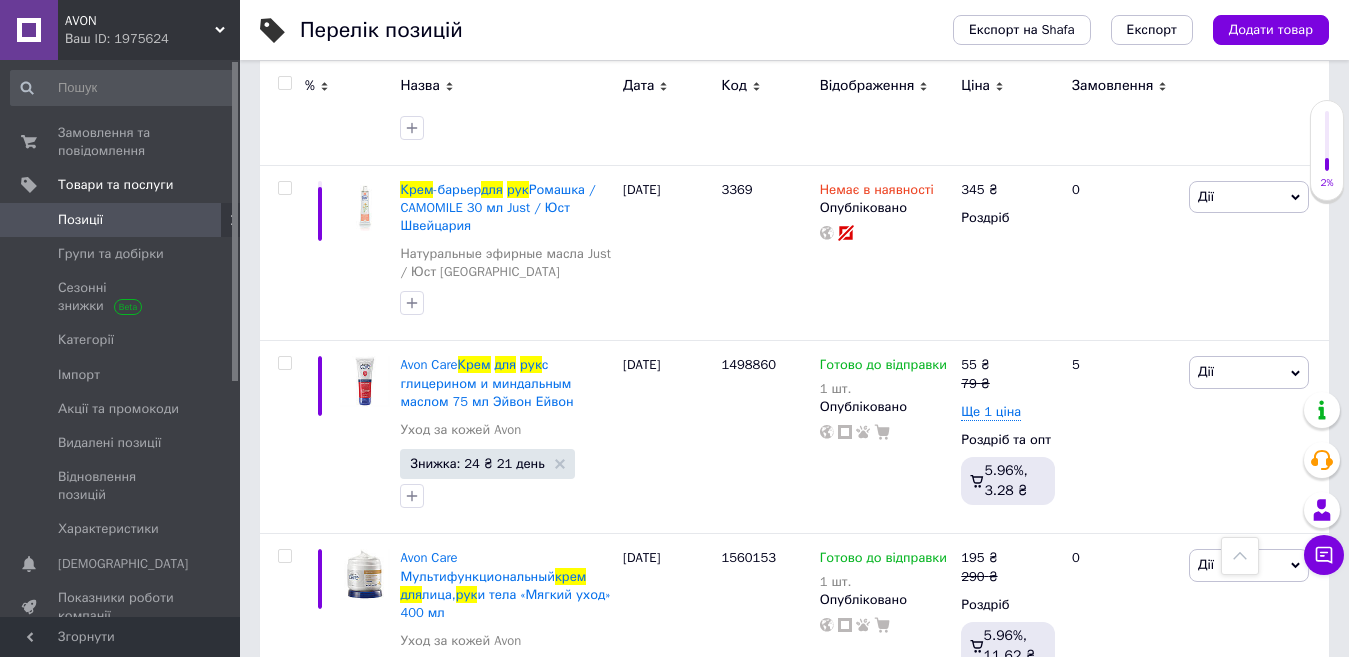 scroll, scrollTop: 1363, scrollLeft: 0, axis: vertical 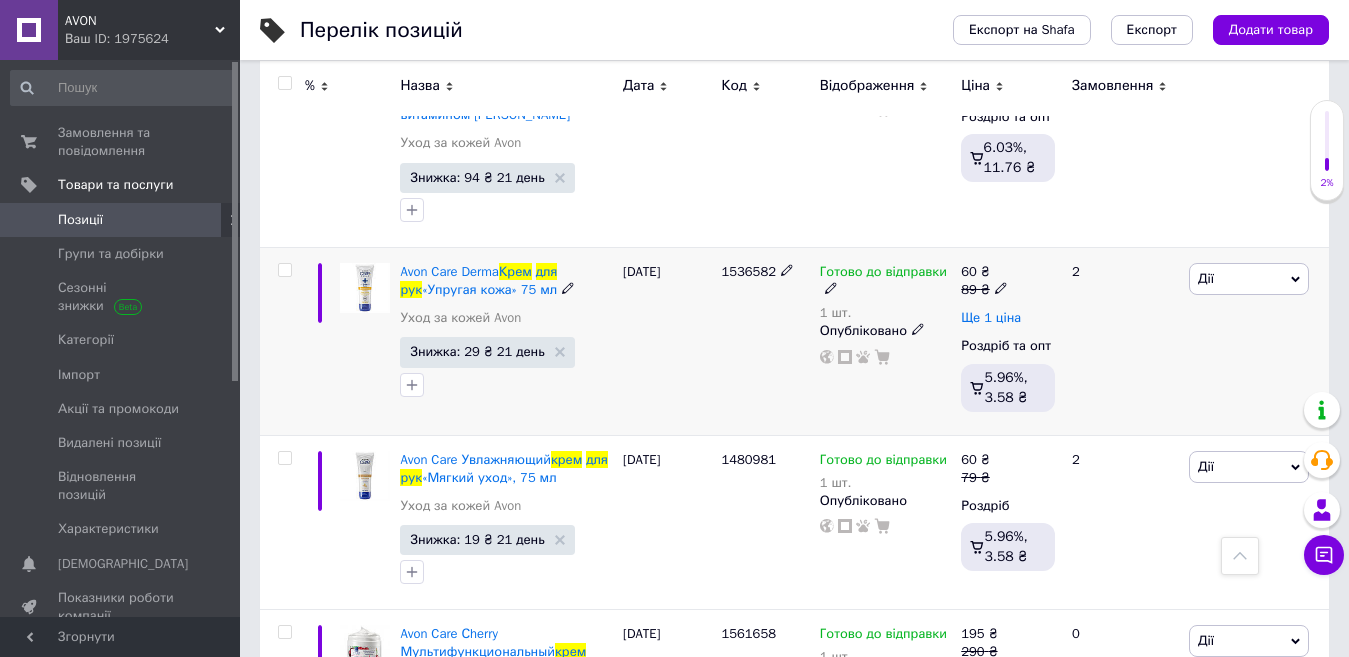 type on "крем для рук" 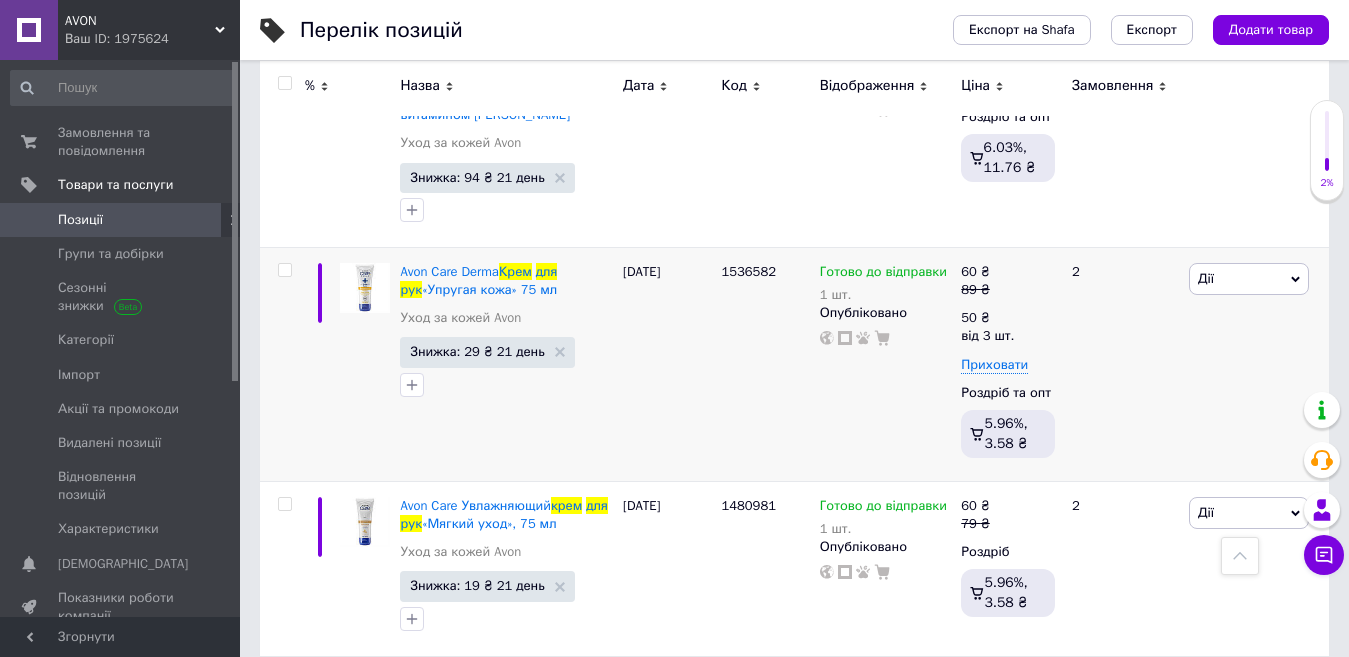 click on "AVON" at bounding box center (140, 21) 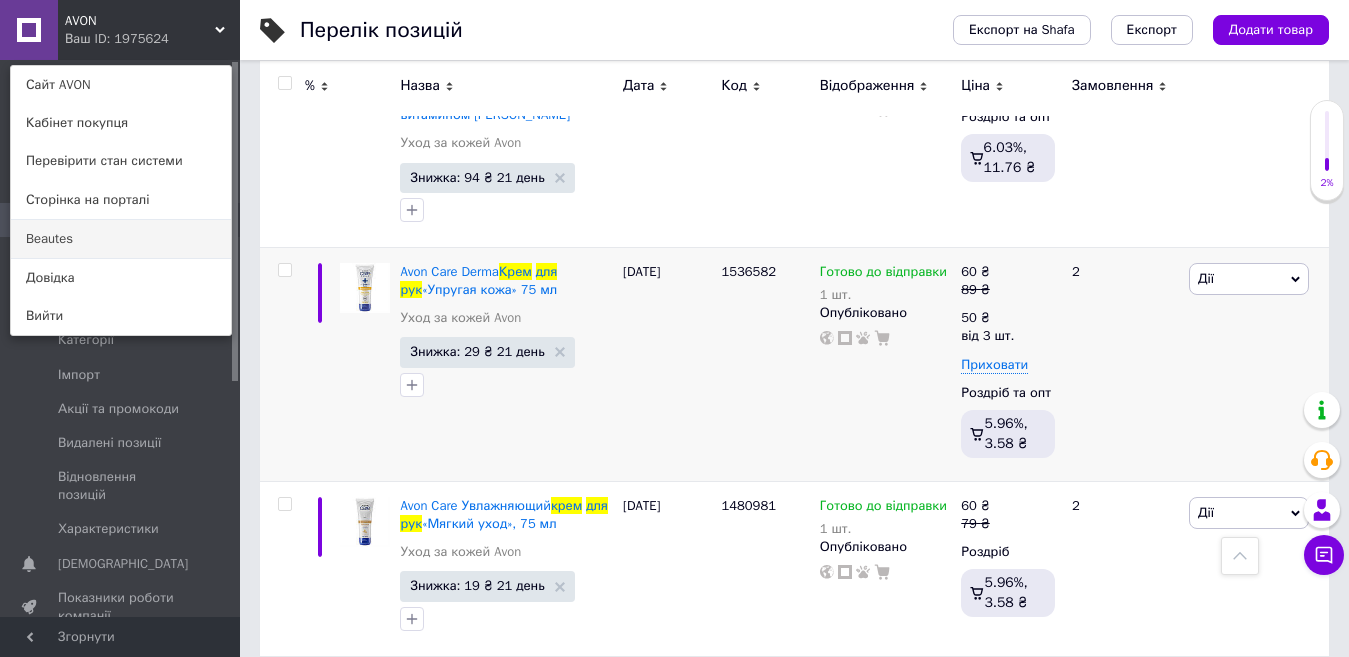 click on "Beautes" at bounding box center (121, 239) 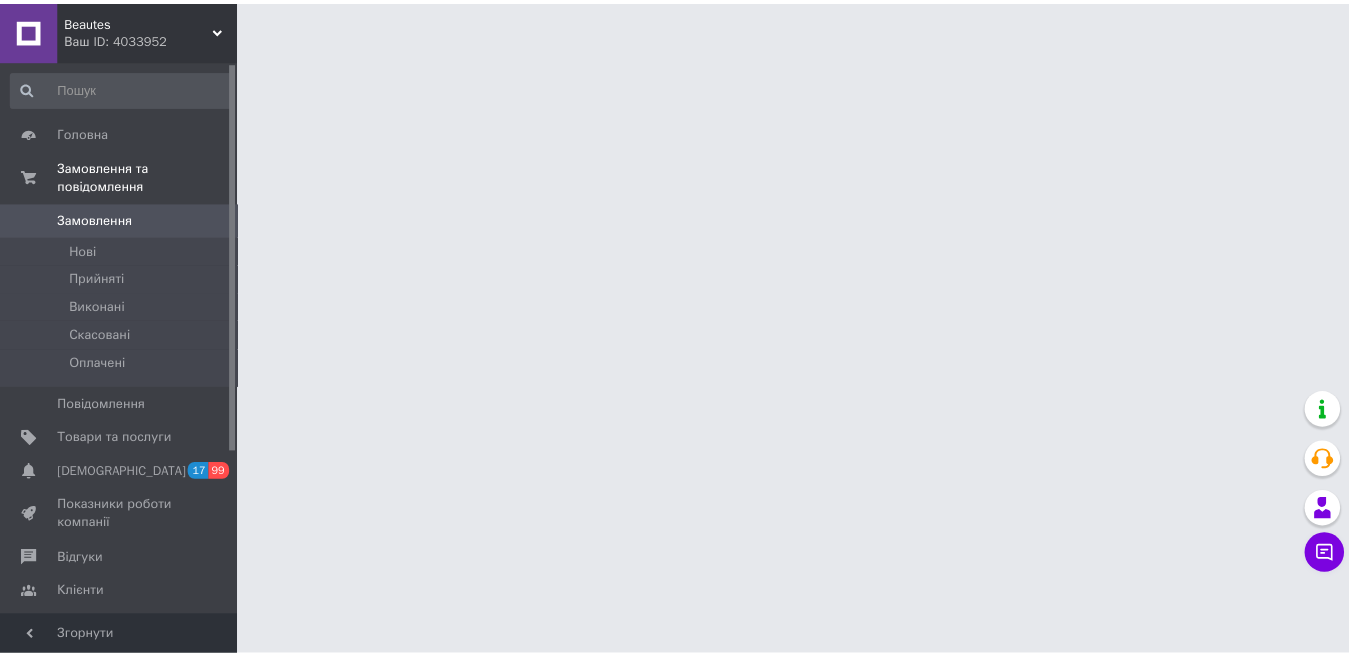 scroll, scrollTop: 0, scrollLeft: 0, axis: both 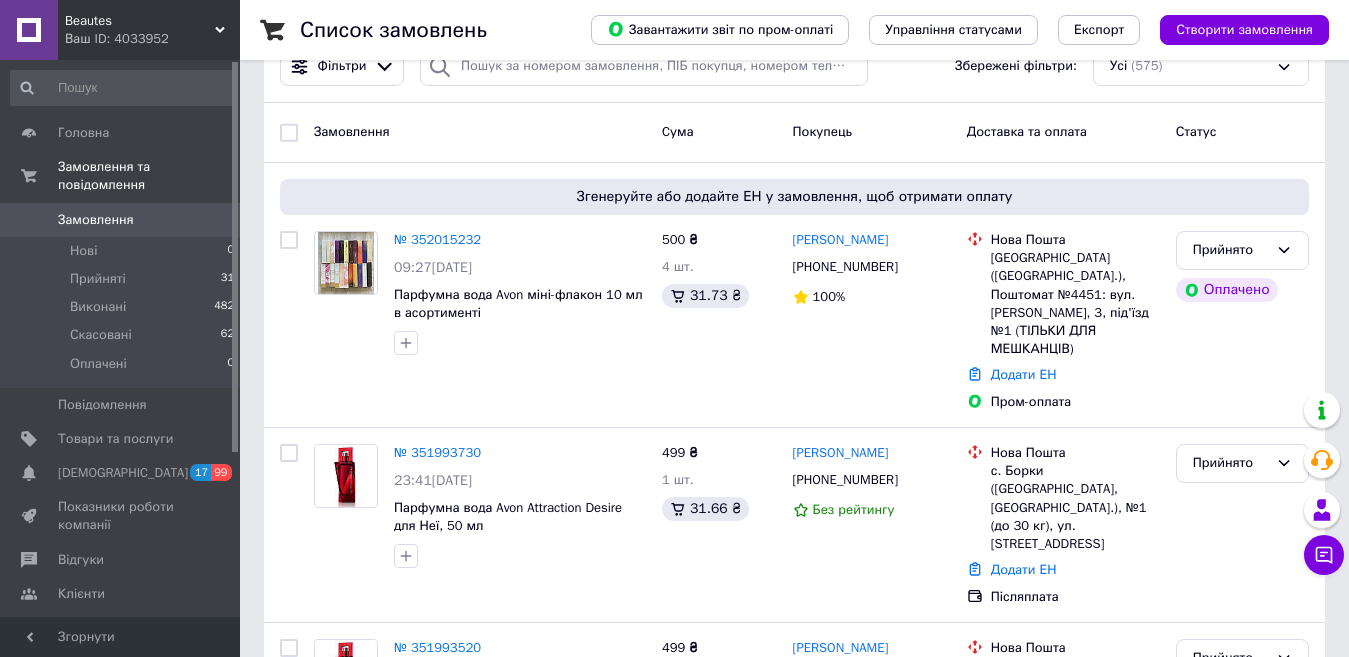 click 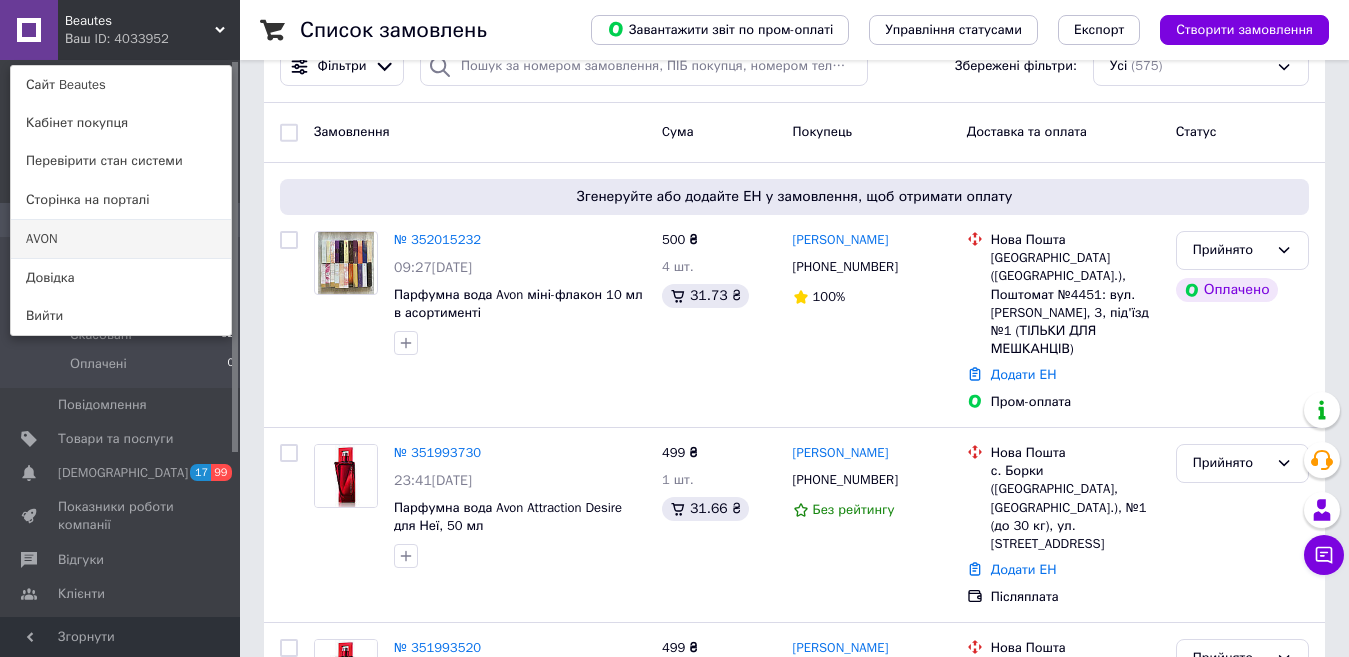 click on "AVON" at bounding box center [121, 239] 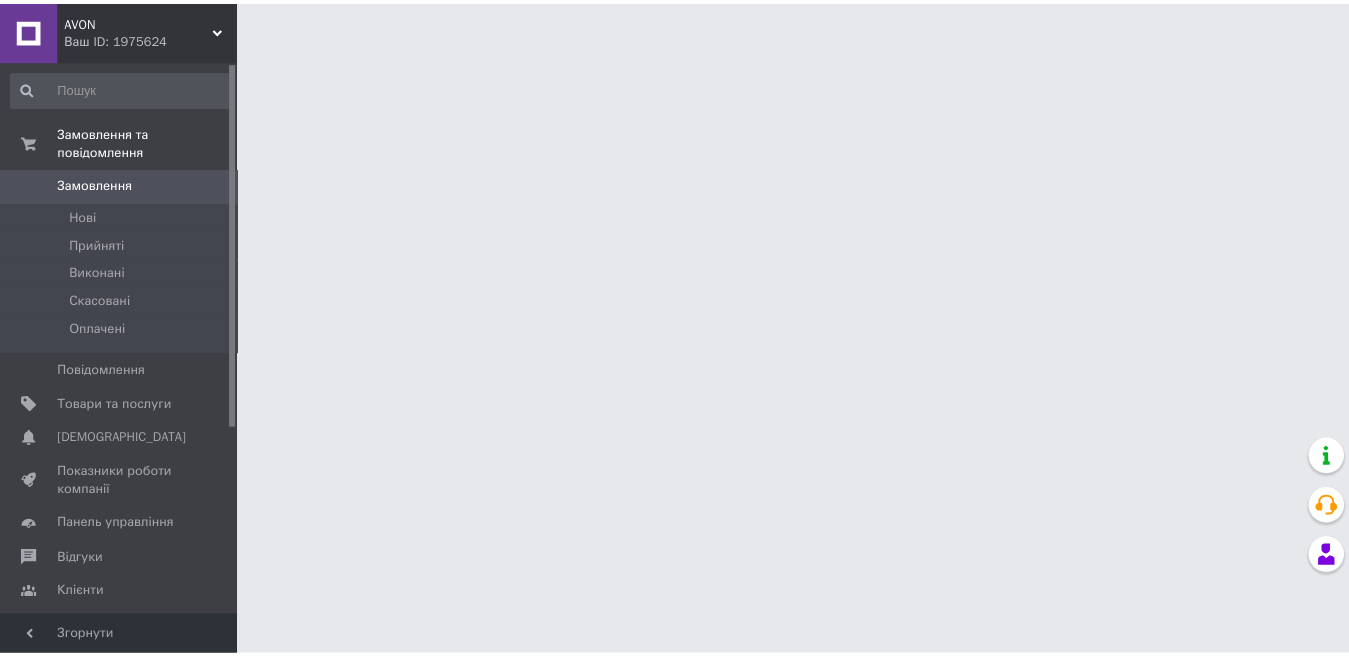 scroll, scrollTop: 0, scrollLeft: 0, axis: both 